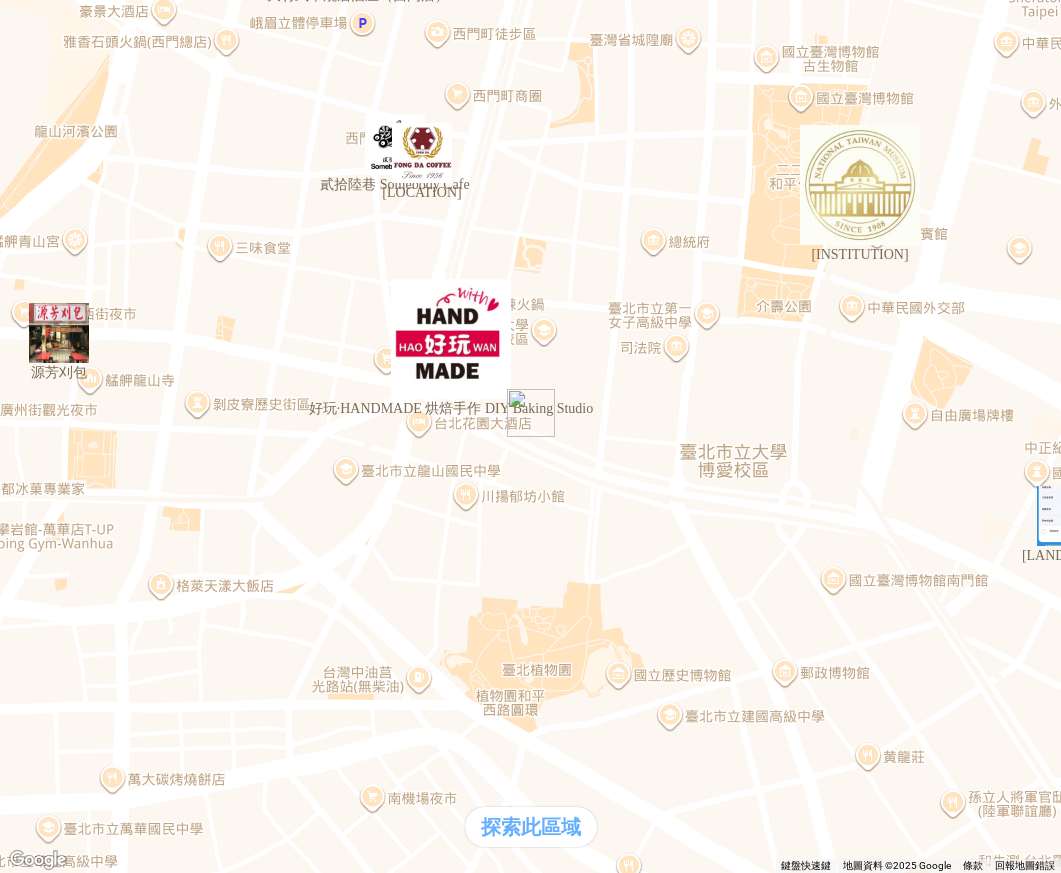 scroll, scrollTop: 0, scrollLeft: 0, axis: both 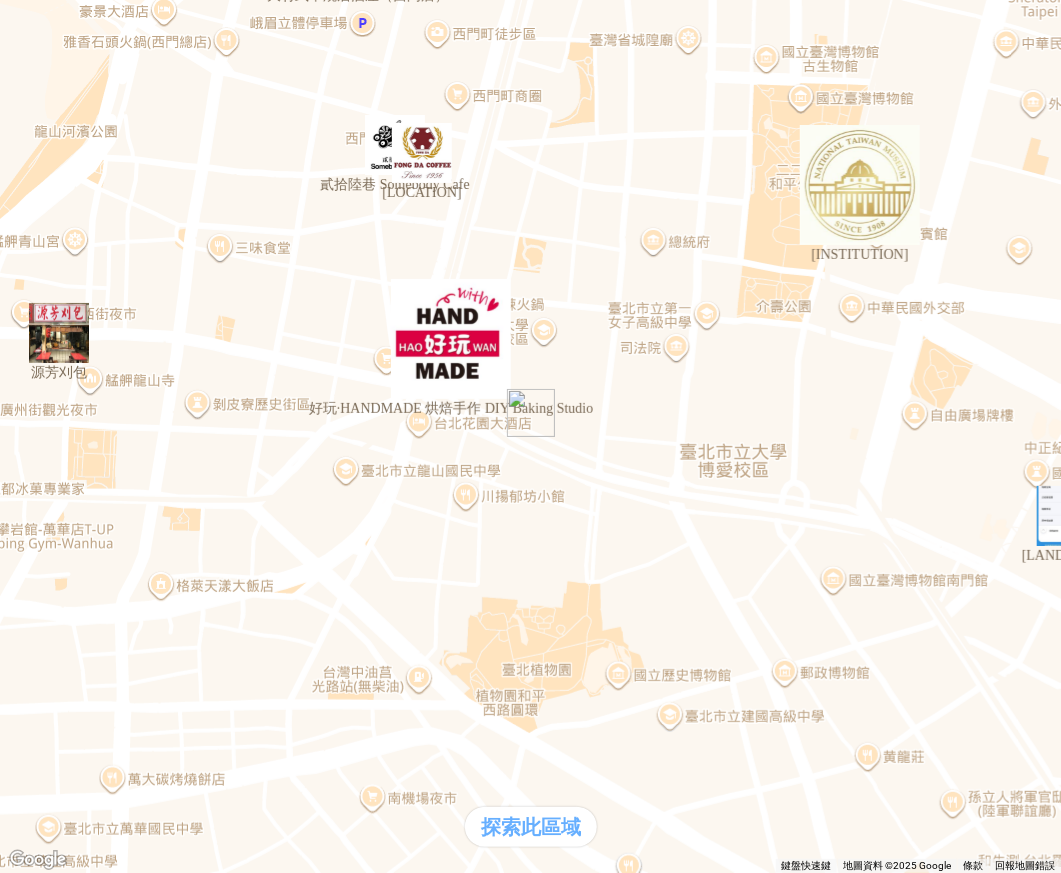 click at bounding box center [188, 188] 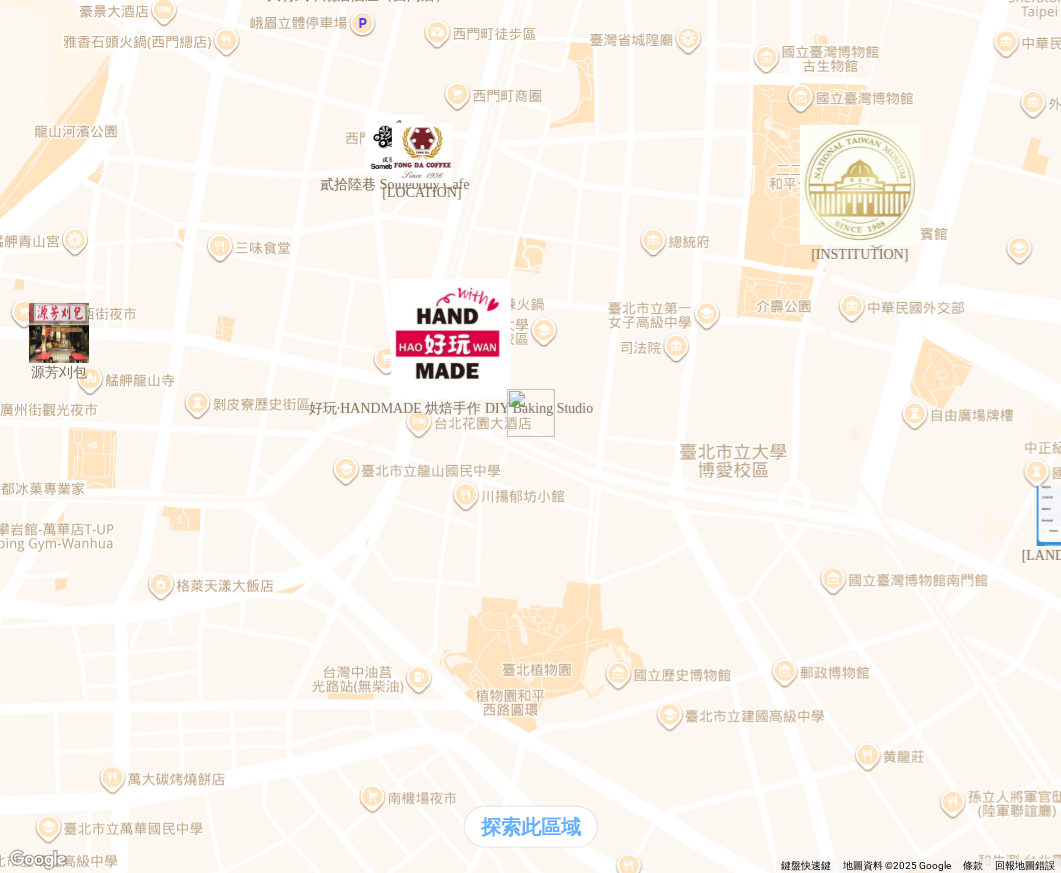 scroll, scrollTop: 233, scrollLeft: 0, axis: vertical 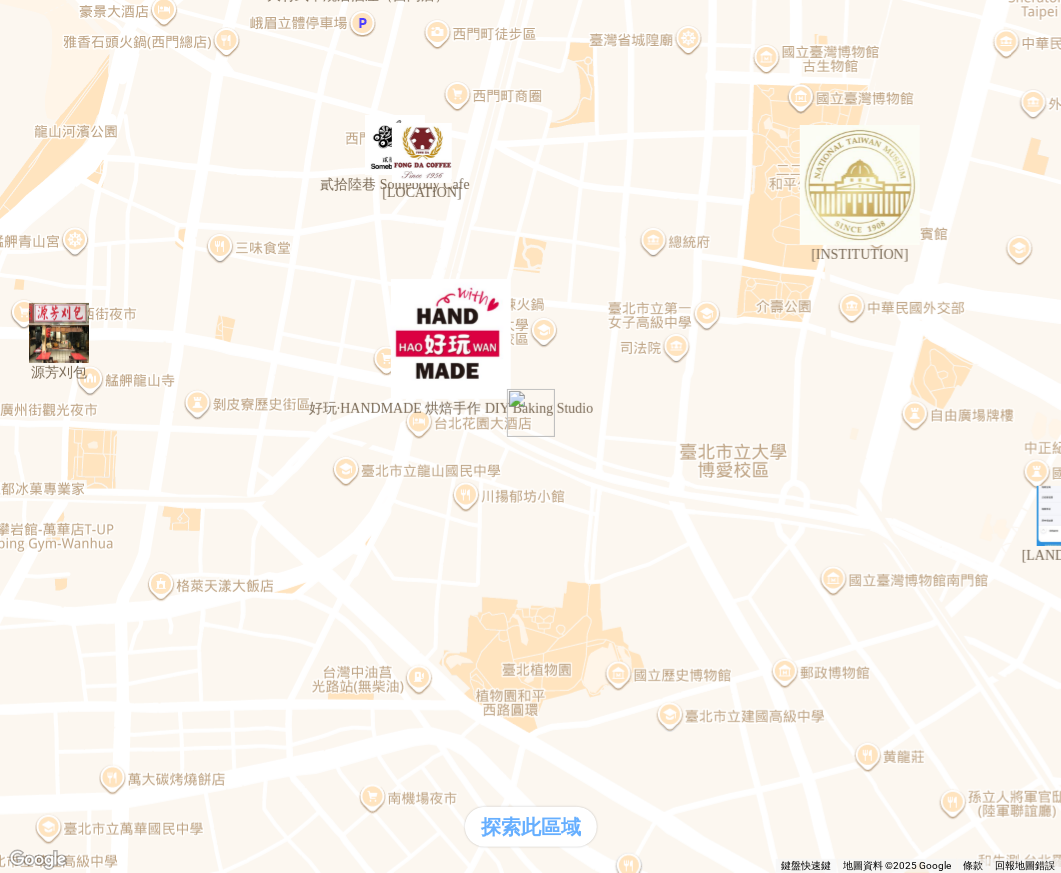 click at bounding box center [50, 1241] 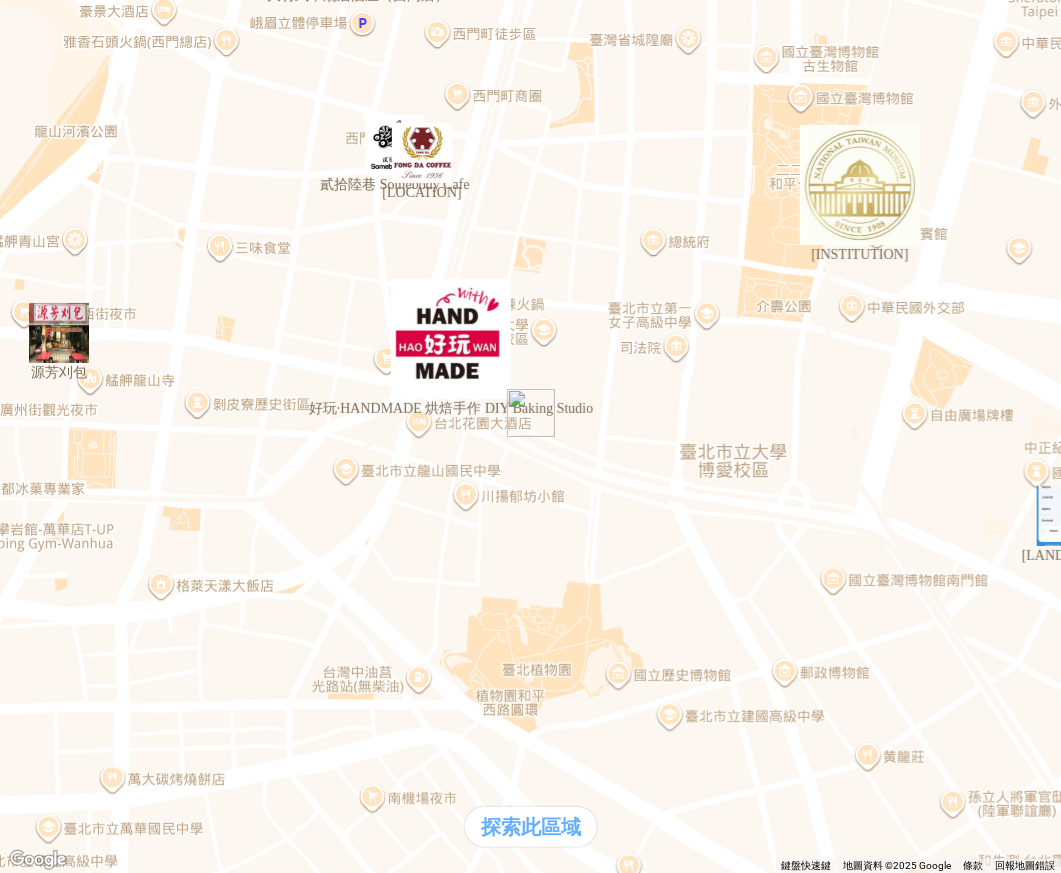 click on "卡片列表" at bounding box center (530, 2397) 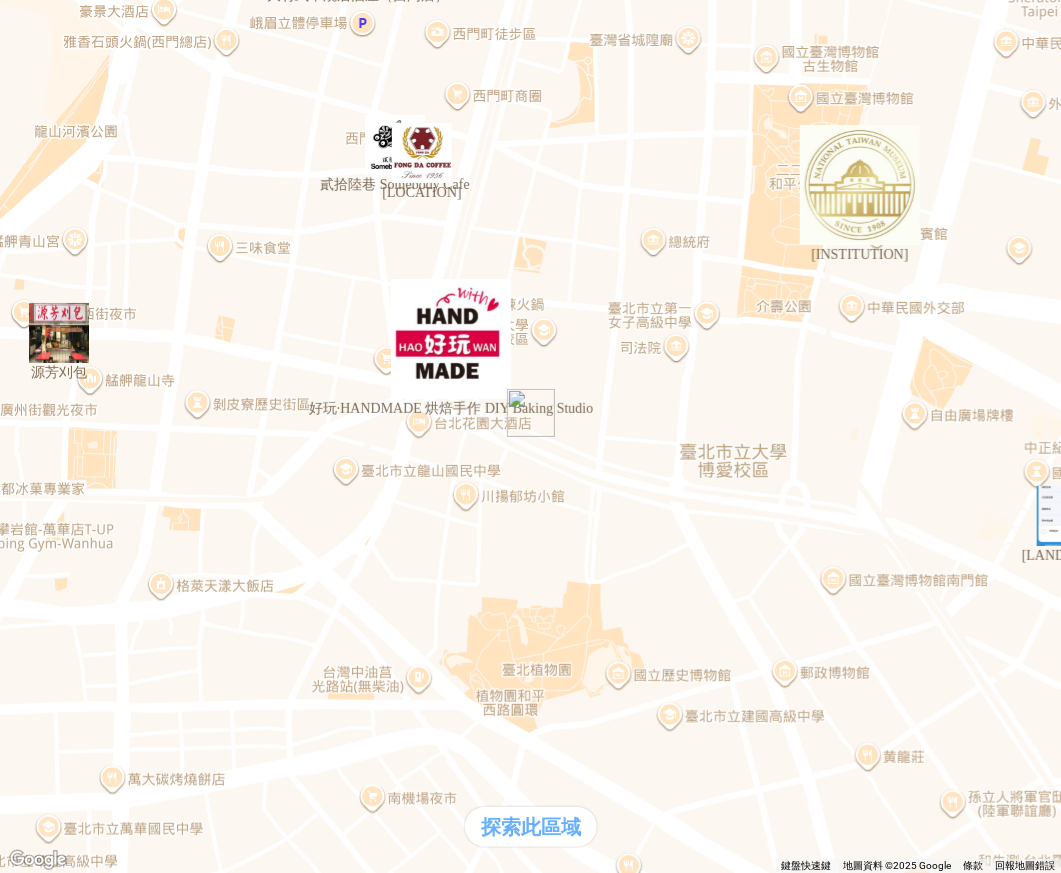 drag, startPoint x: 29, startPoint y: 26, endPoint x: 44, endPoint y: 32, distance: 16.155495 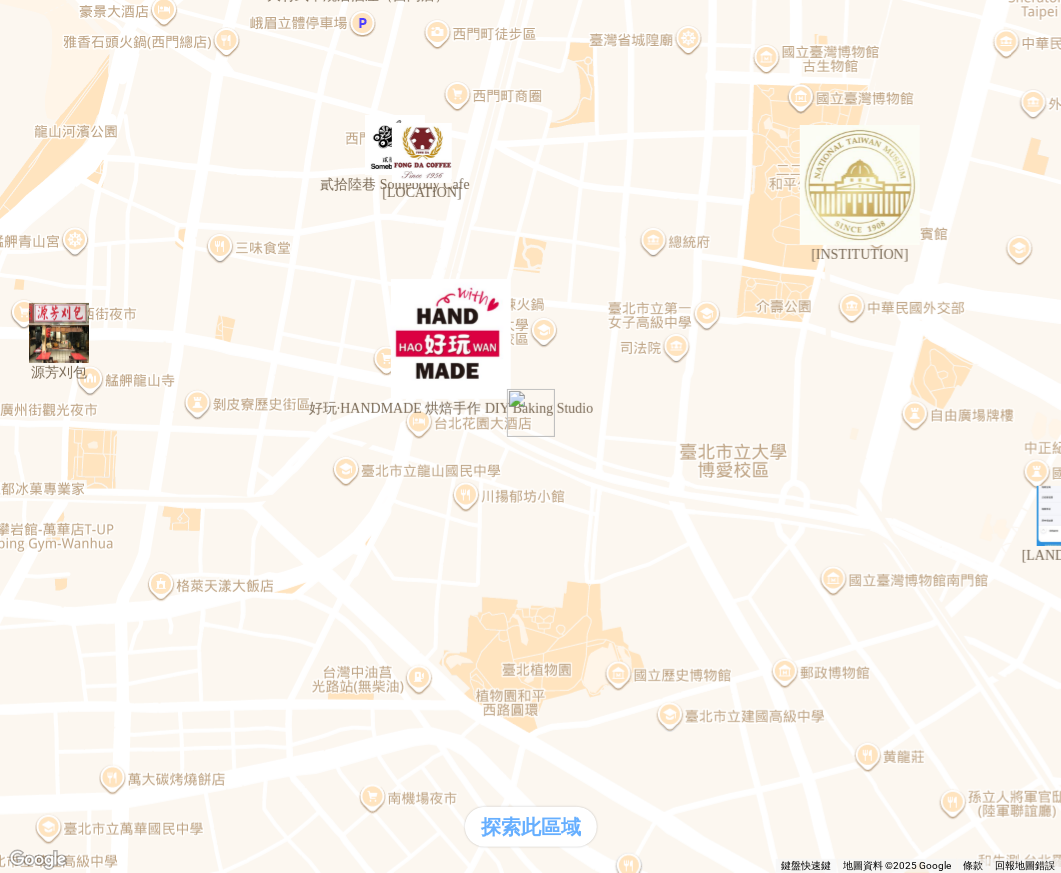scroll, scrollTop: 266, scrollLeft: 0, axis: vertical 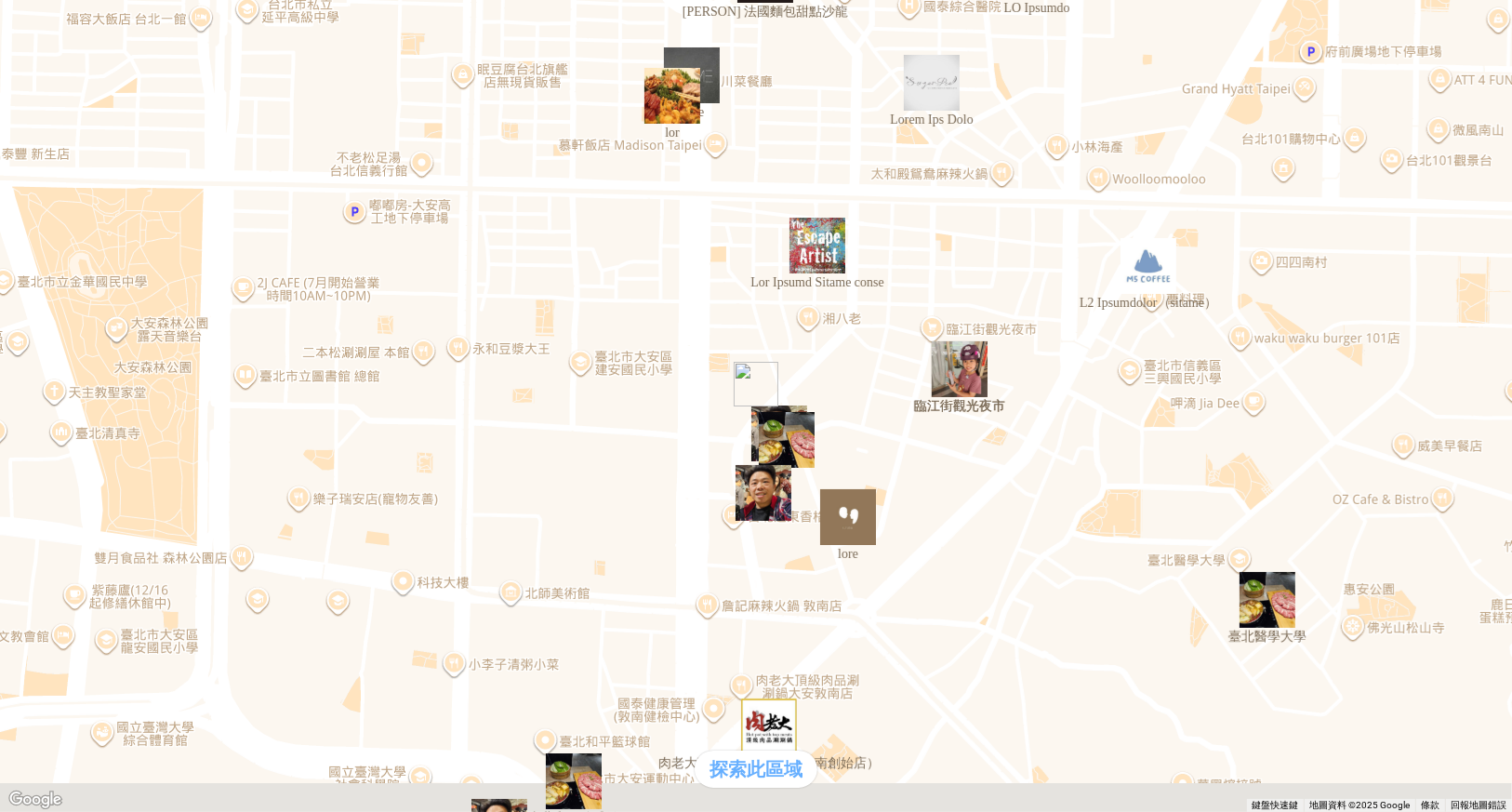 click at bounding box center (175, 175) 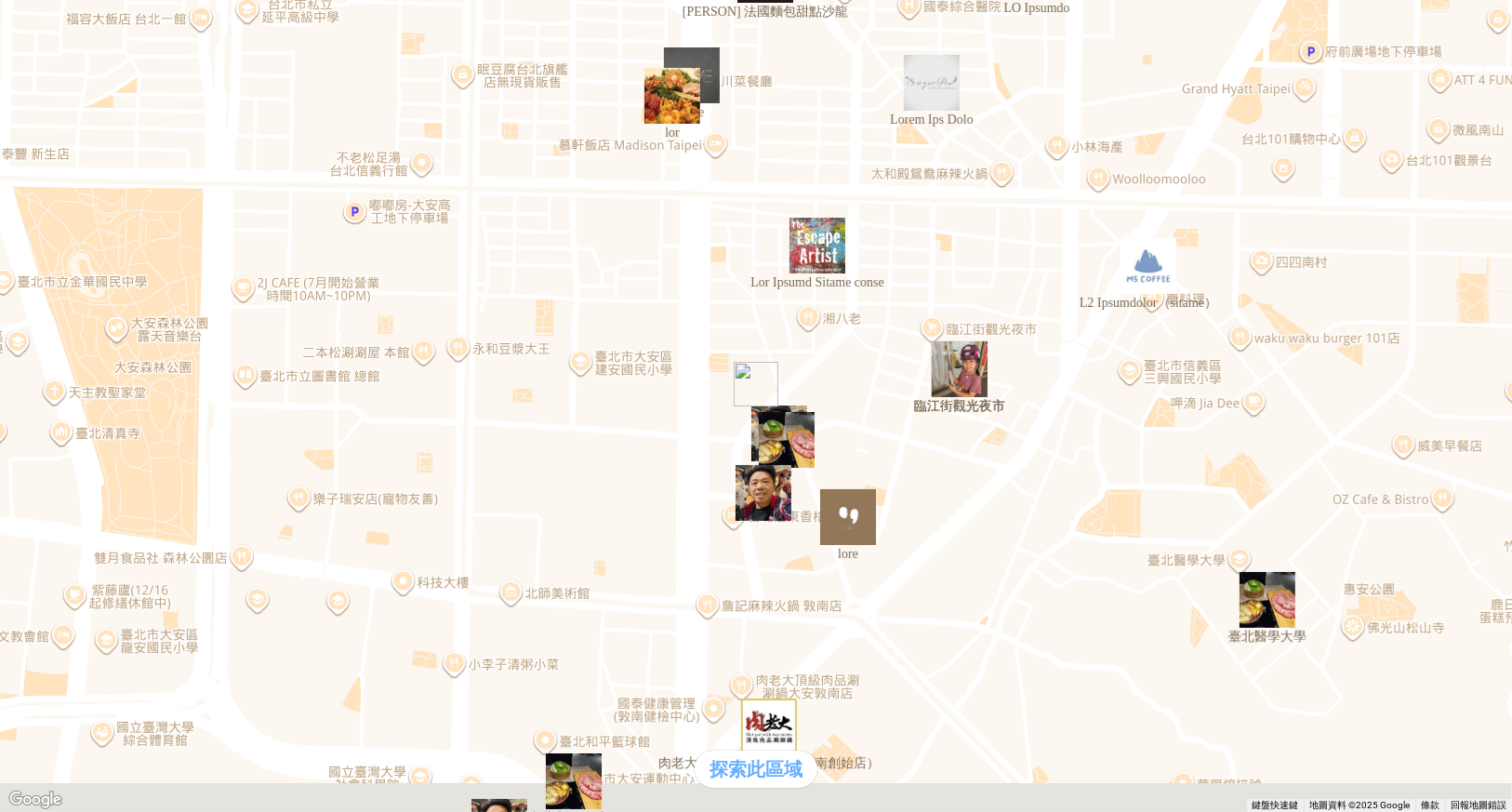scroll, scrollTop: 0, scrollLeft: 0, axis: both 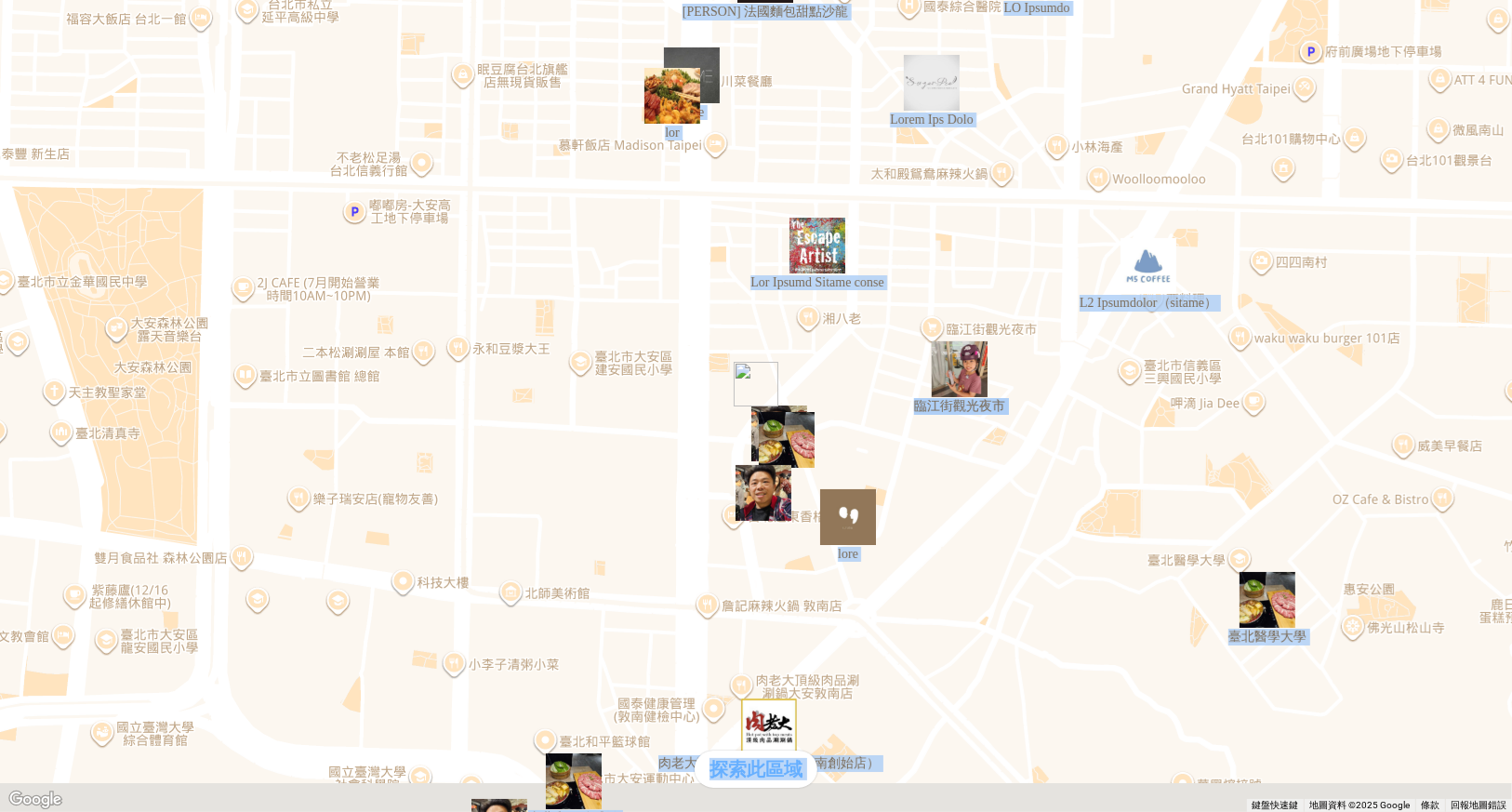 copy on "loremi
dolo
sita
co
adi
eli
se
doeius
tempor
InciDidu
ut
laboreetDoloRema
aliquaen
adminimve
quisnostr
ex
ullamc
laborisn
aliquip
Exe comm
co
#du
#au
#iru
#in
#re
#vo
#vel
#es
#cillu
#fug
#nul
#par
#exc
#sinto
#cupi
#nonpr
#sun
#cul
#quioff
#des
#mol
#ani
#id
..." 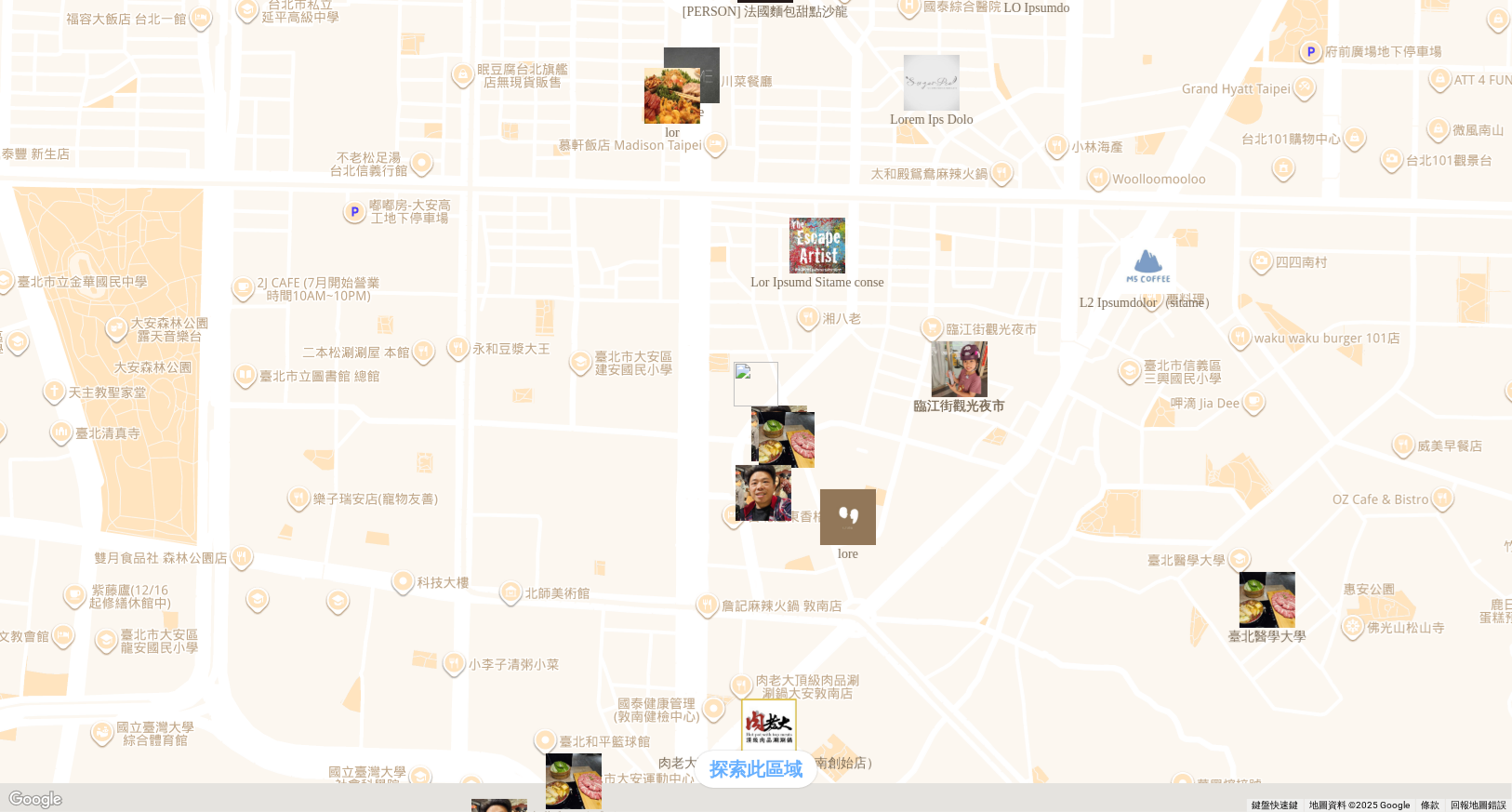 scroll, scrollTop: 3579, scrollLeft: 0, axis: vertical 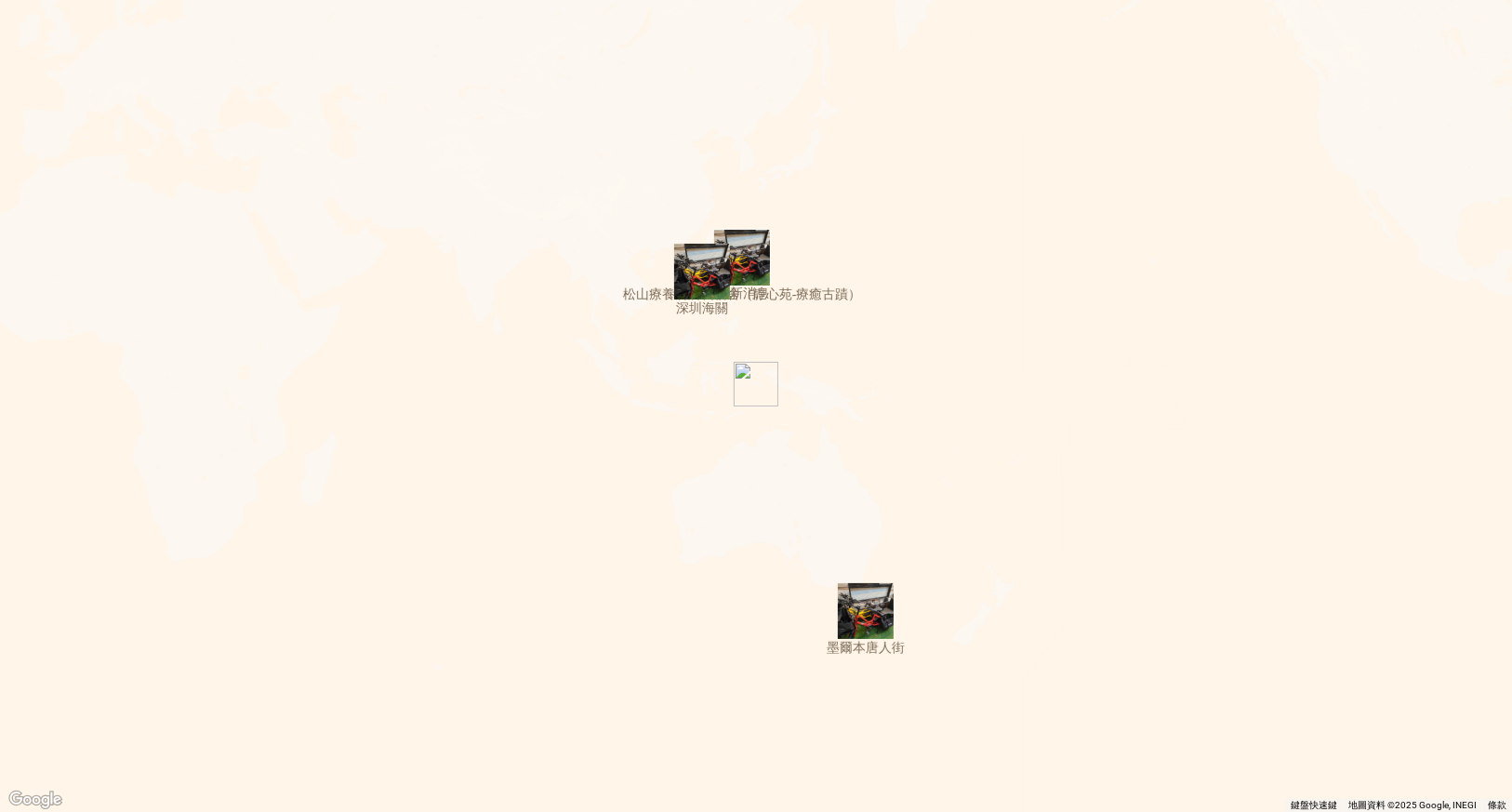click at bounding box center [756, 2577] 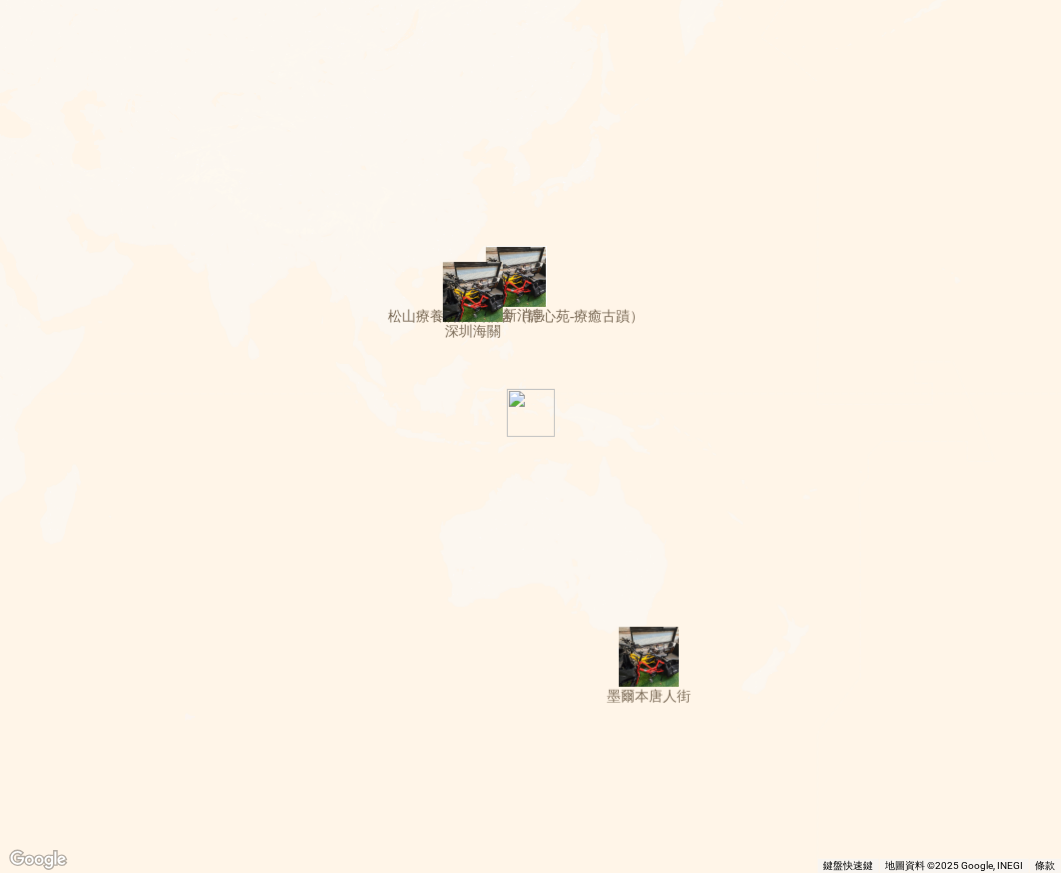 click at bounding box center [530, 1233] 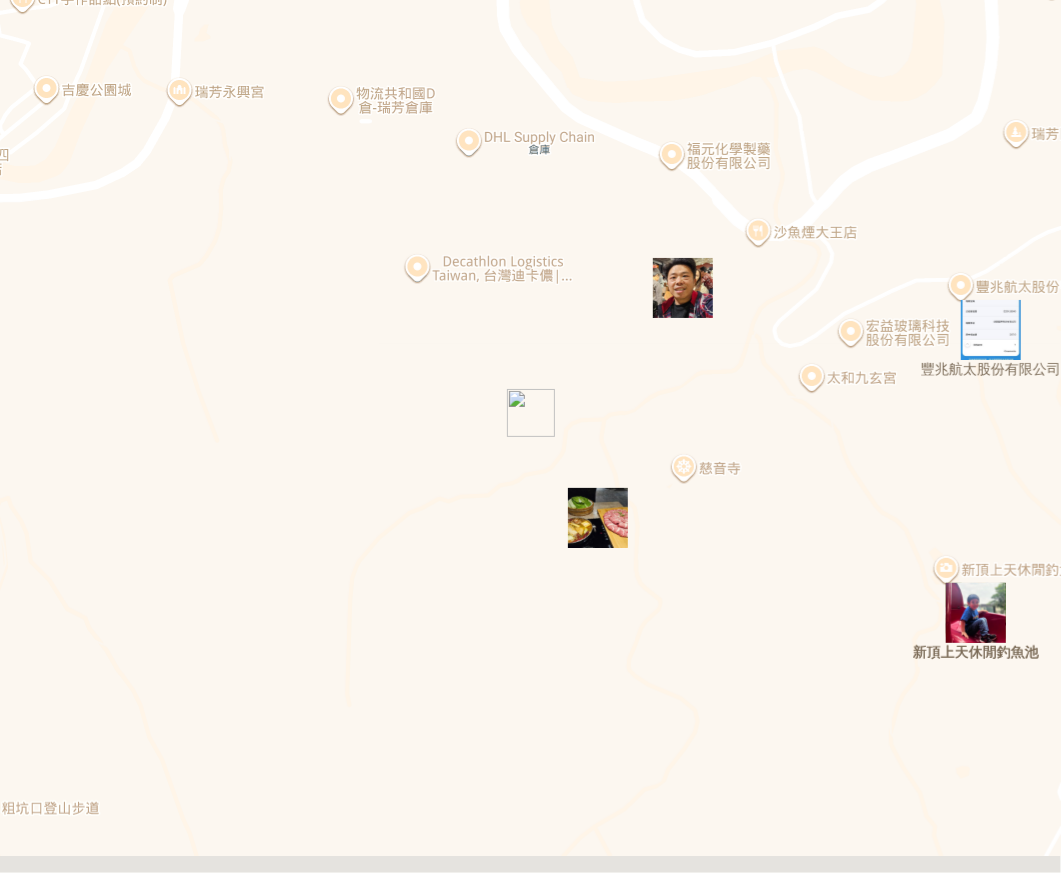 click at bounding box center (188, 188) 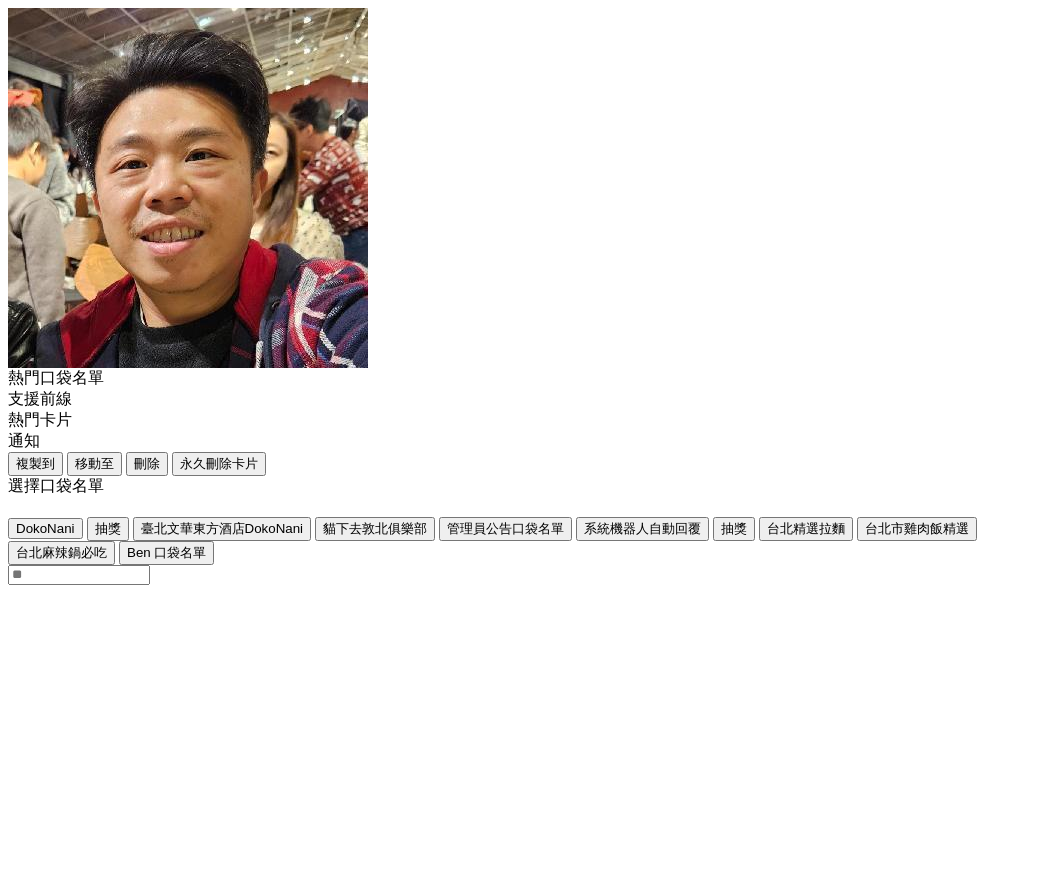 scroll, scrollTop: 0, scrollLeft: 0, axis: both 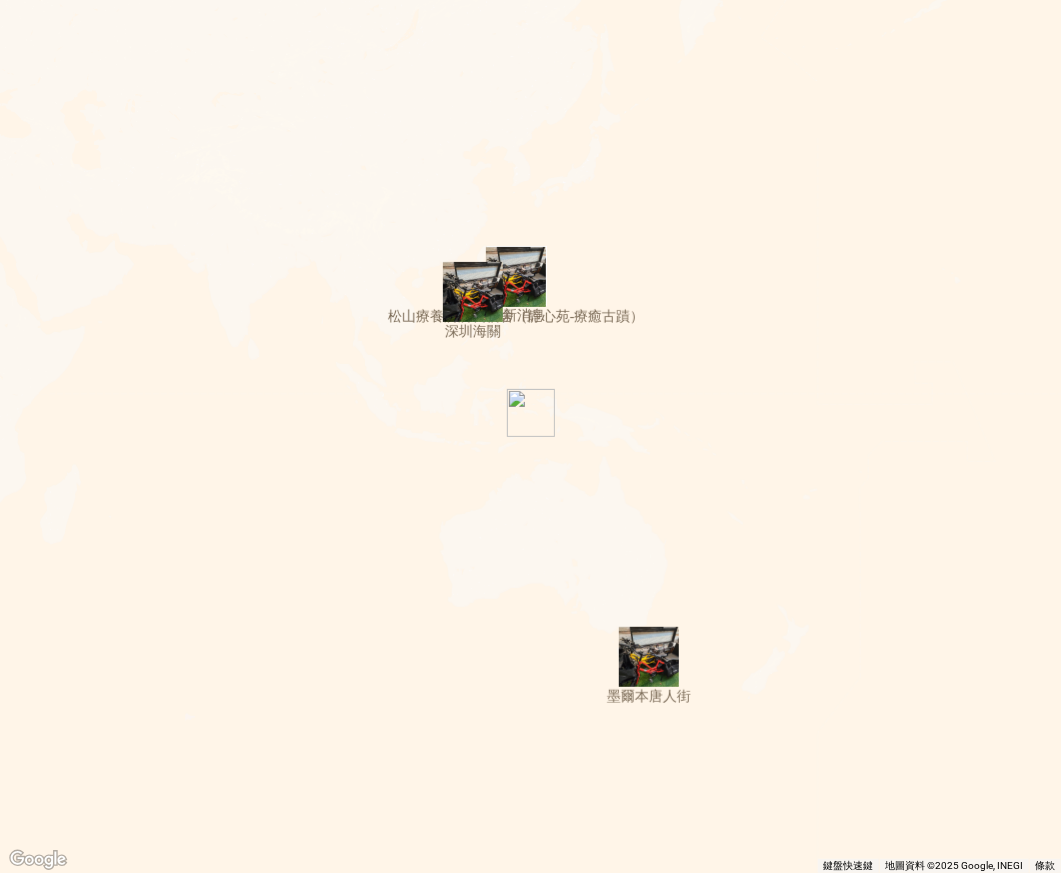 drag, startPoint x: 597, startPoint y: 393, endPoint x: 876, endPoint y: 503, distance: 299.90164 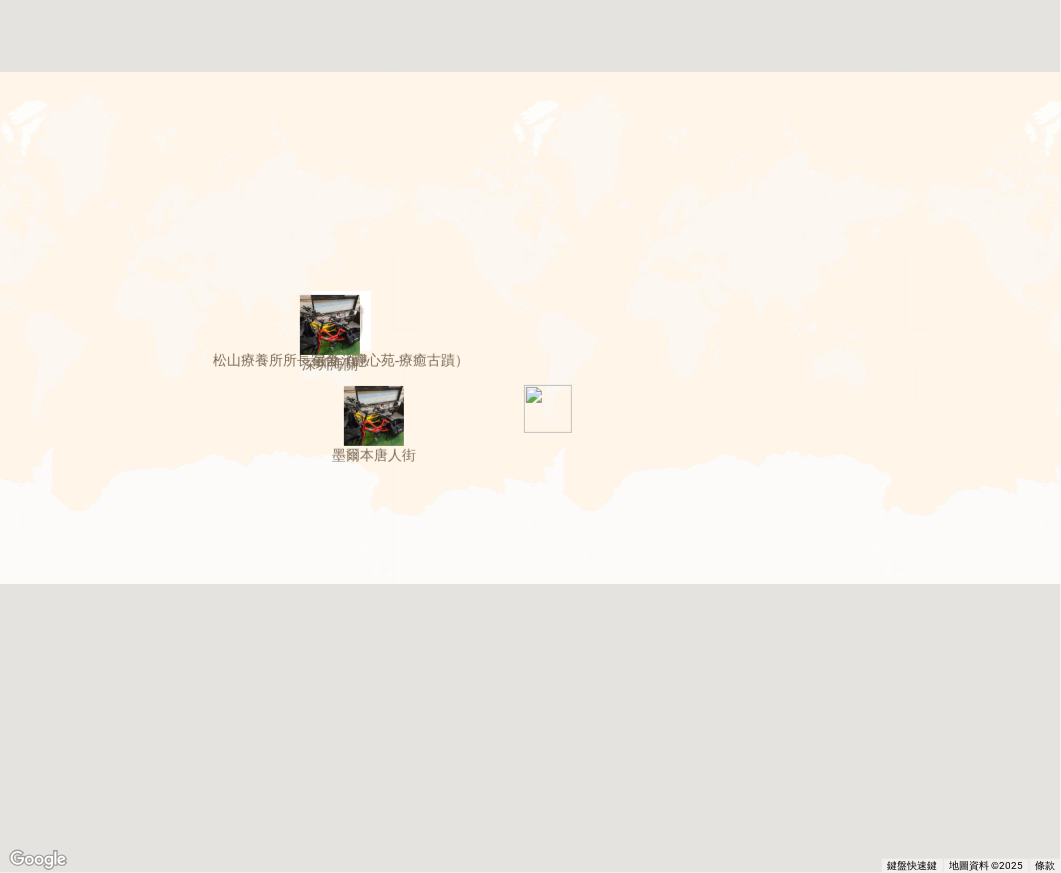 drag, startPoint x: 805, startPoint y: 315, endPoint x: 658, endPoint y: 240, distance: 165.02727 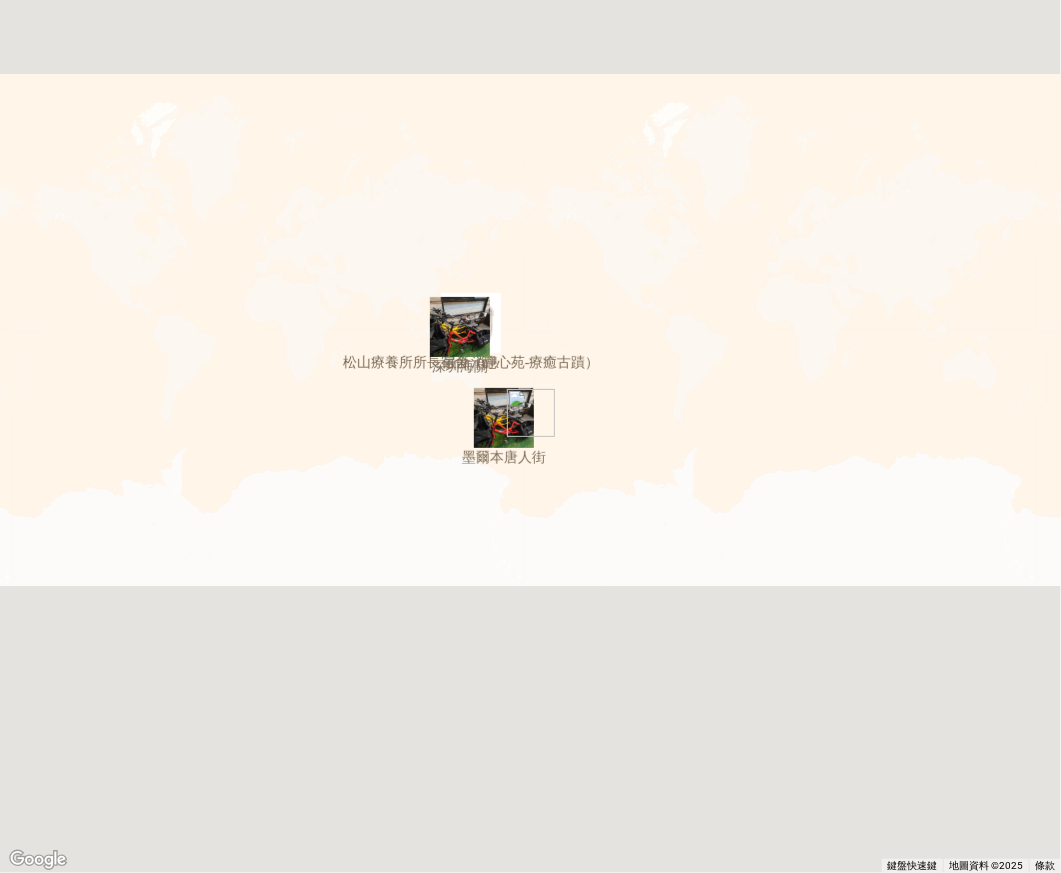 click at bounding box center (530, 2771) 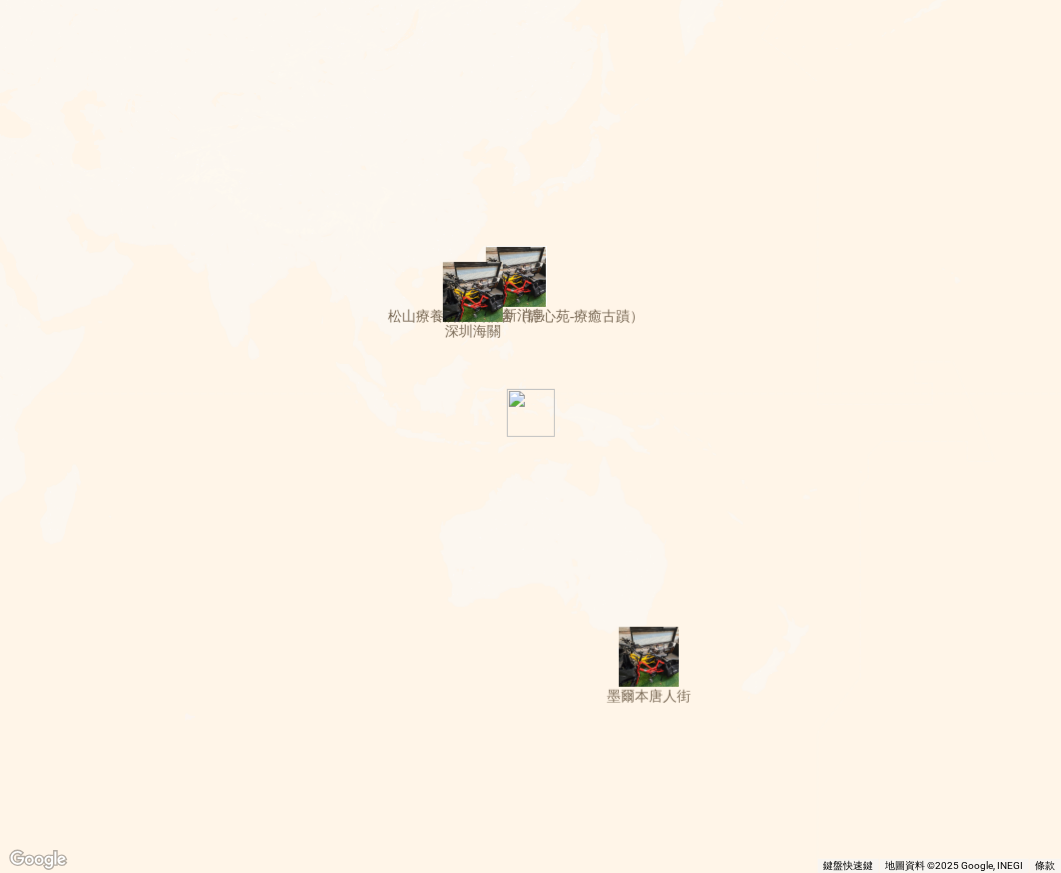 click at bounding box center [530, 2771] 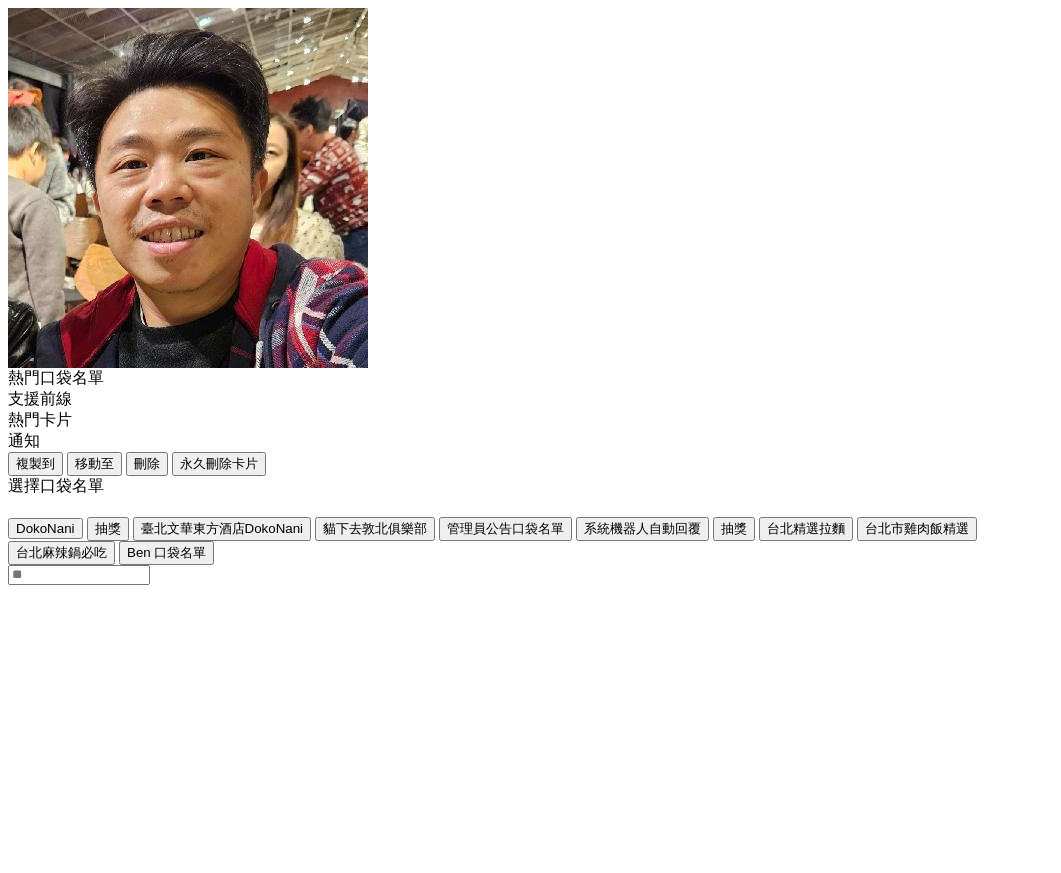 scroll, scrollTop: 0, scrollLeft: 0, axis: both 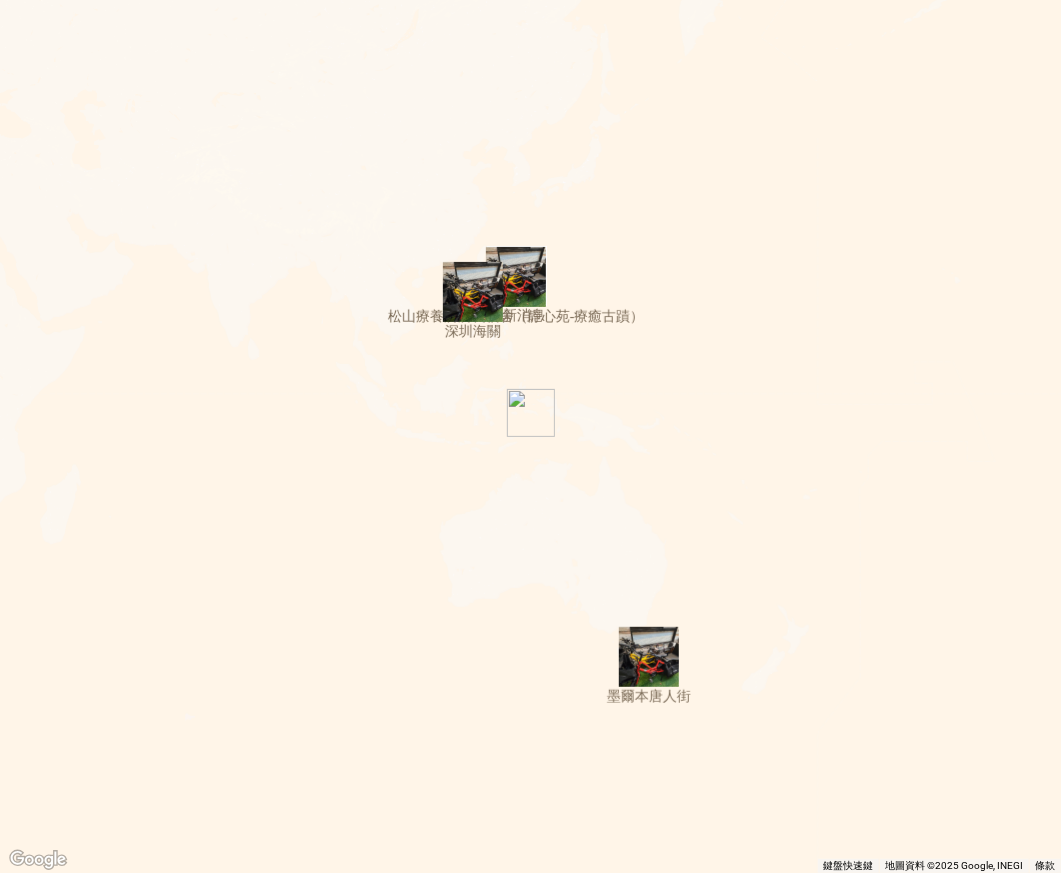 click at bounding box center (530, 2734) 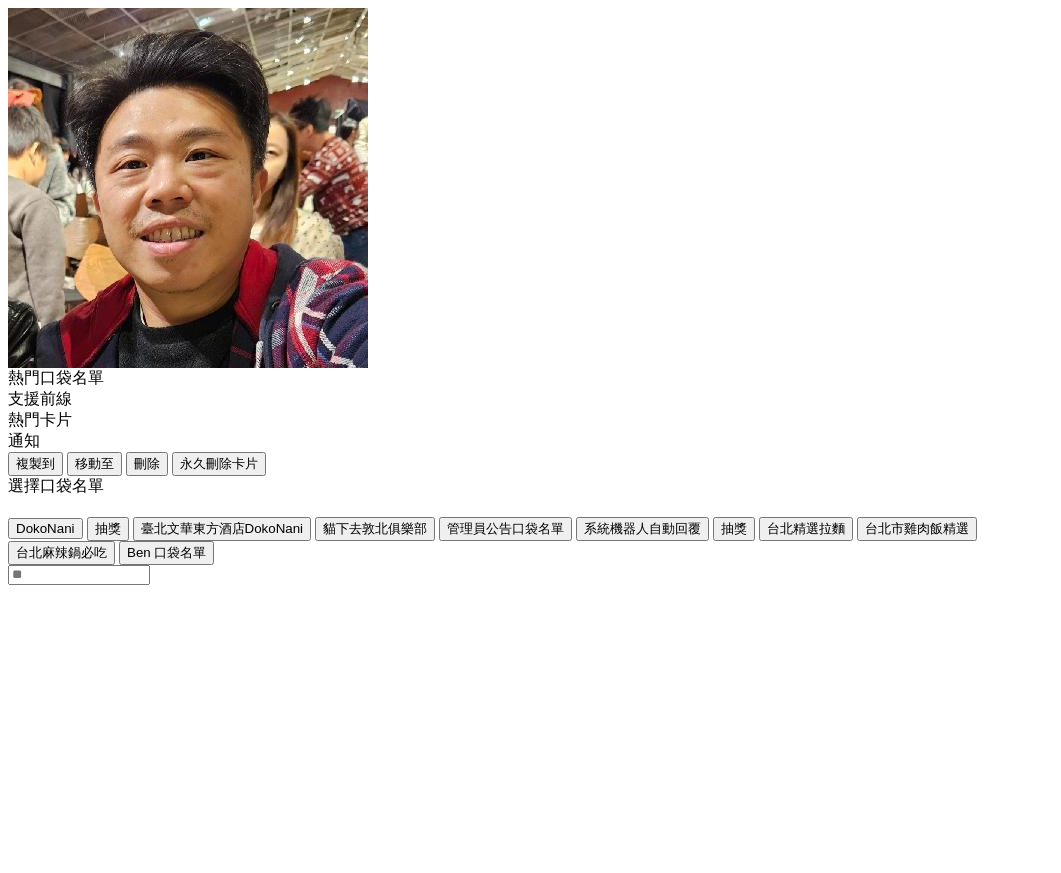 scroll, scrollTop: 0, scrollLeft: 0, axis: both 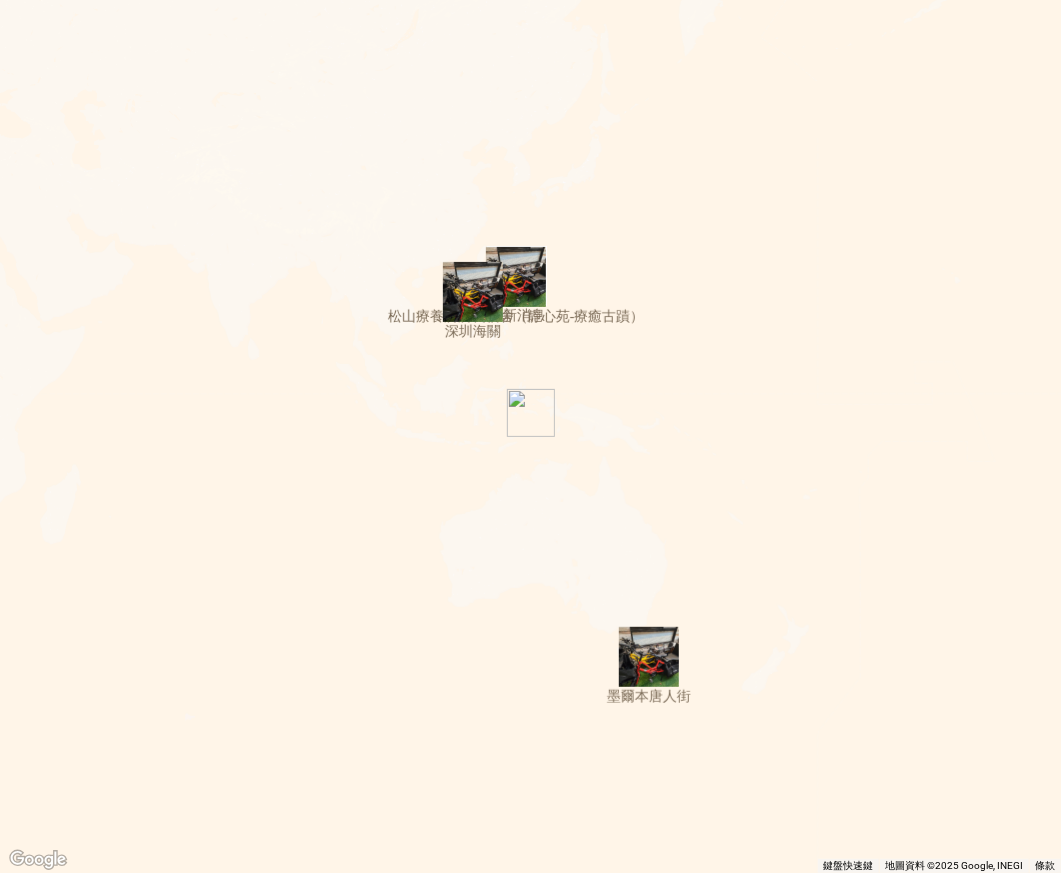 click at bounding box center (530, 2771) 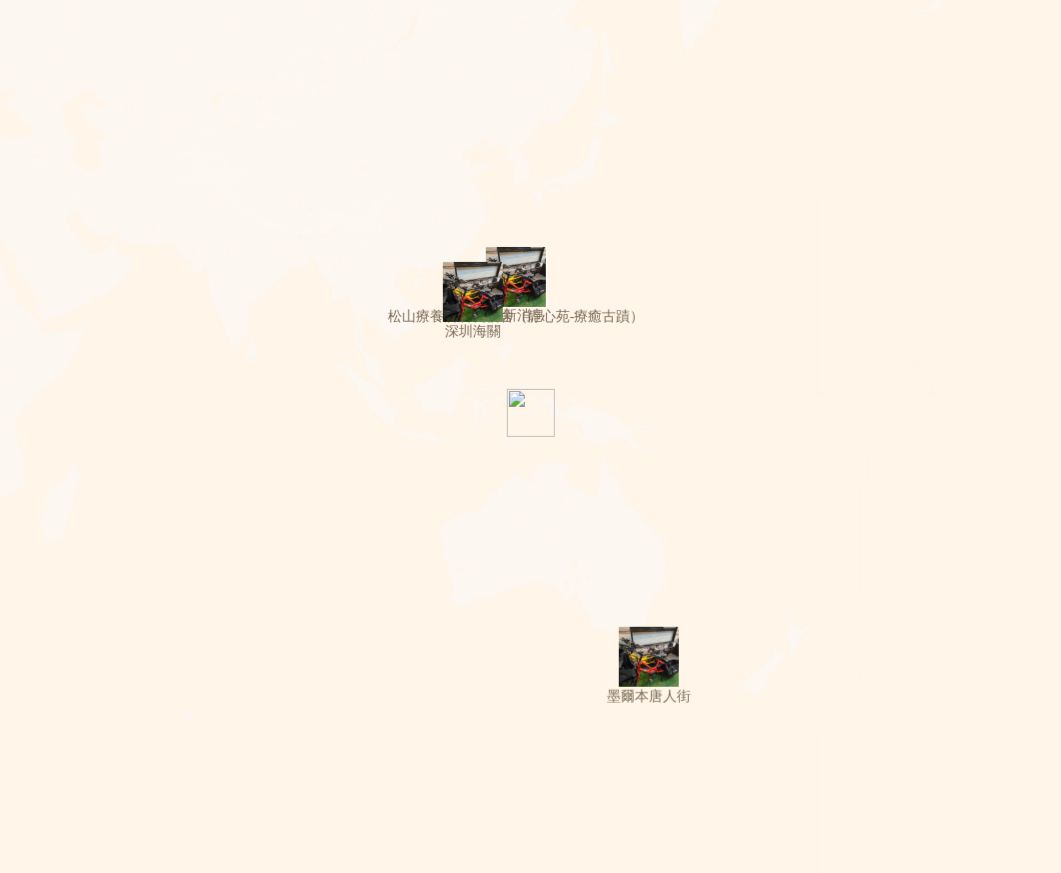 click at bounding box center [530, 2771] 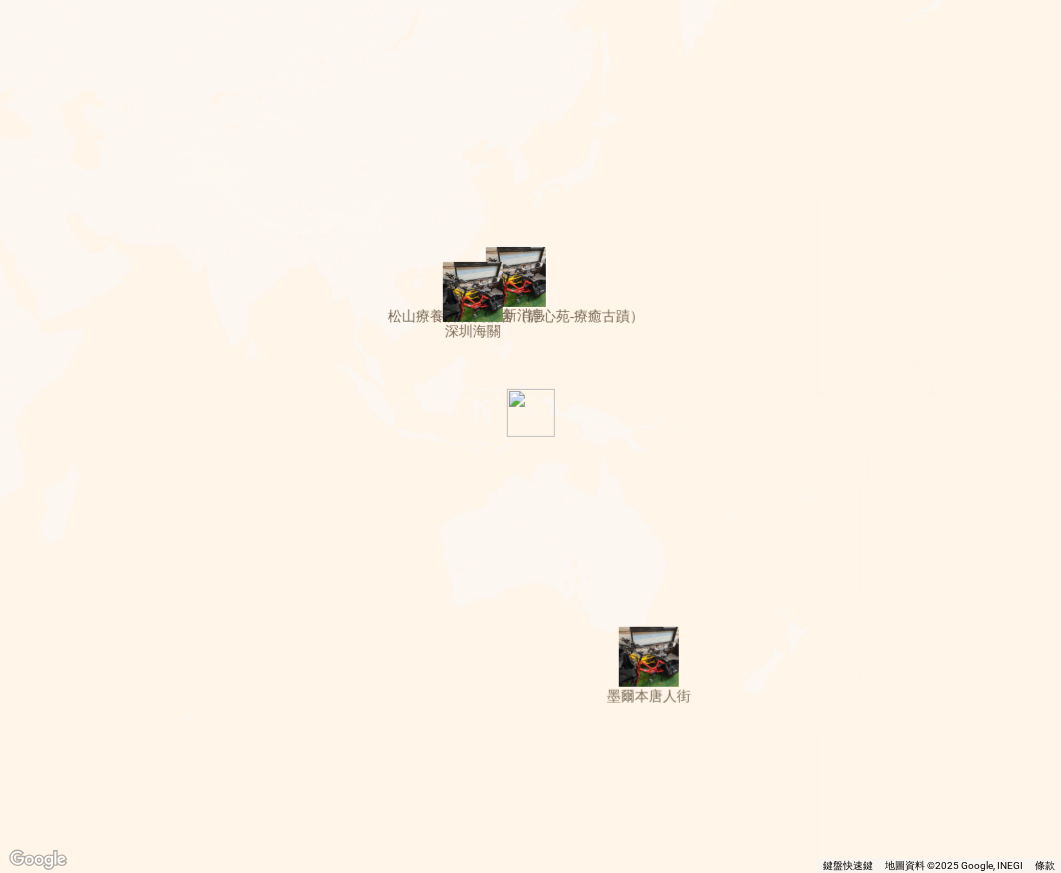 click at bounding box center [530, 2663] 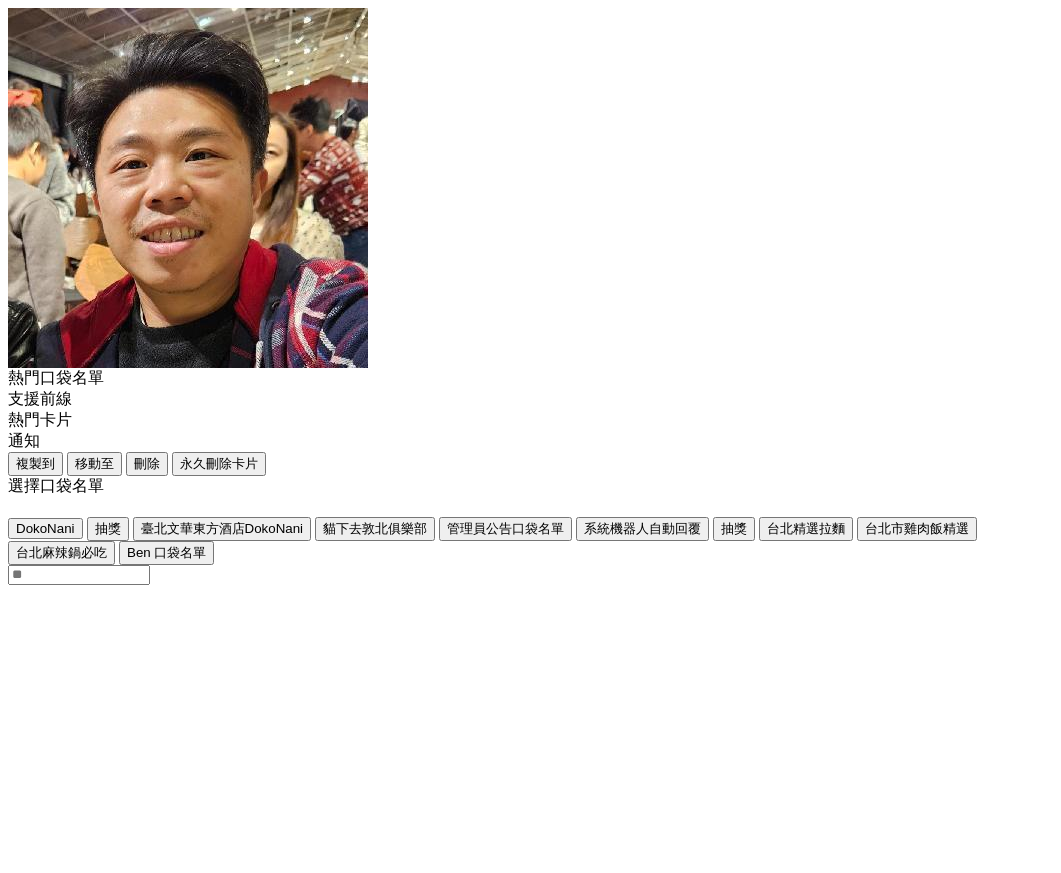 scroll, scrollTop: 0, scrollLeft: 0, axis: both 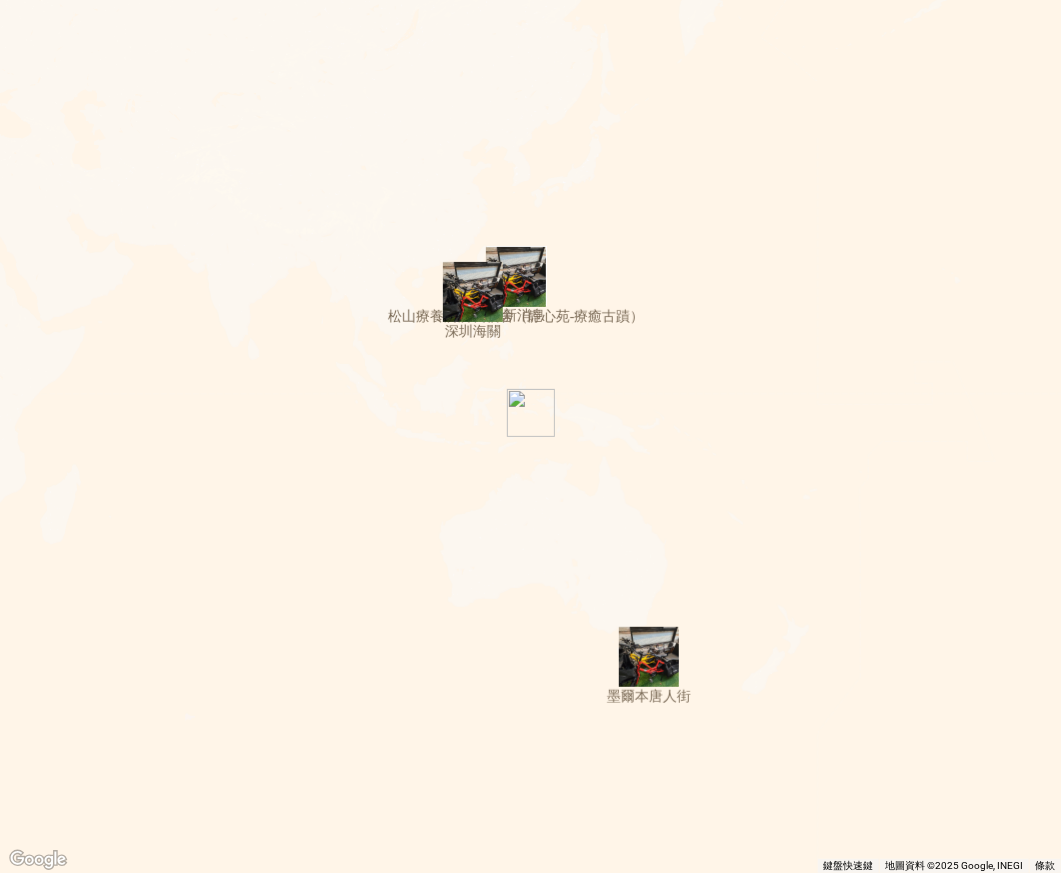 click at bounding box center [530, 2771] 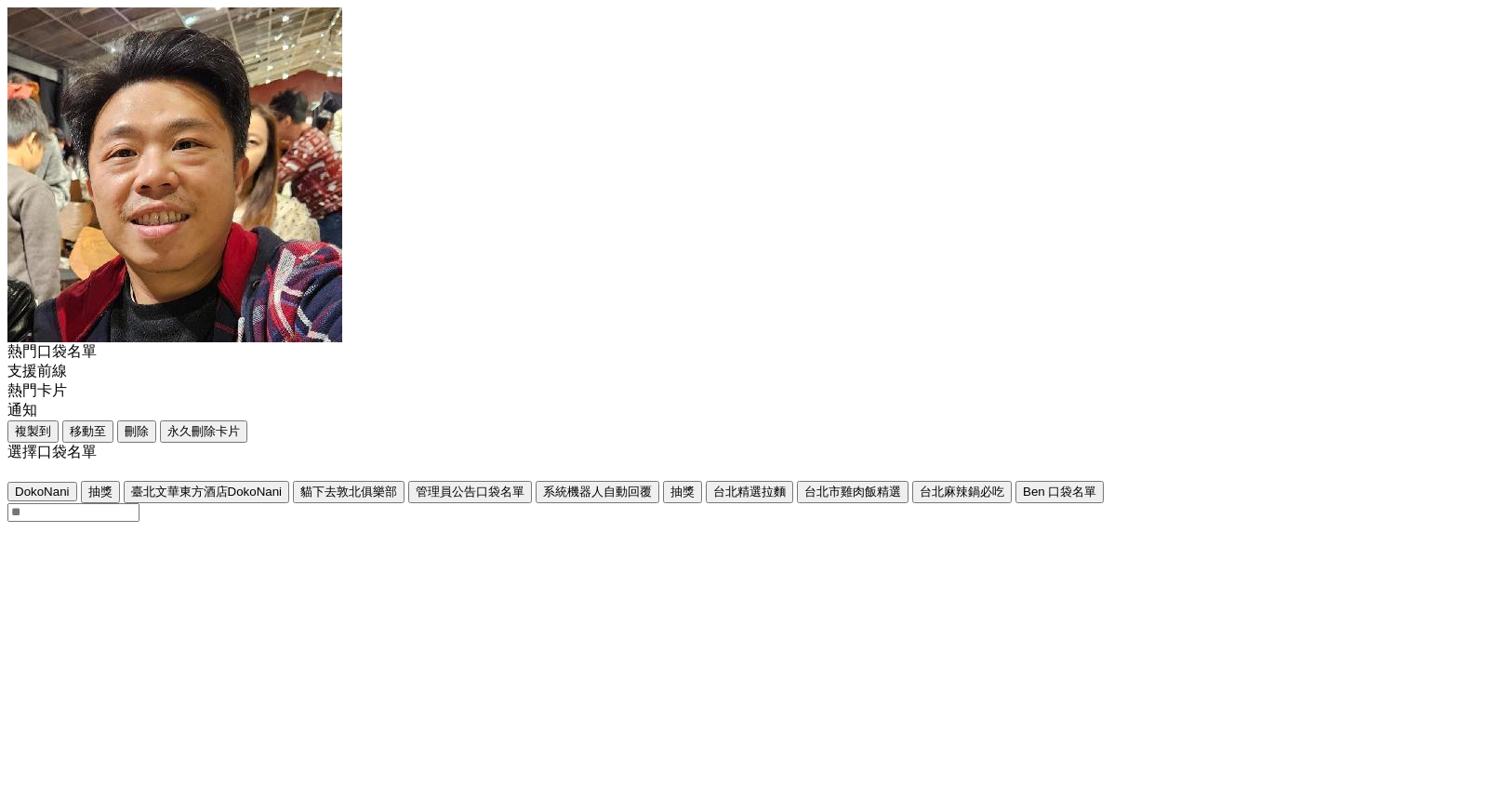 scroll, scrollTop: 0, scrollLeft: 0, axis: both 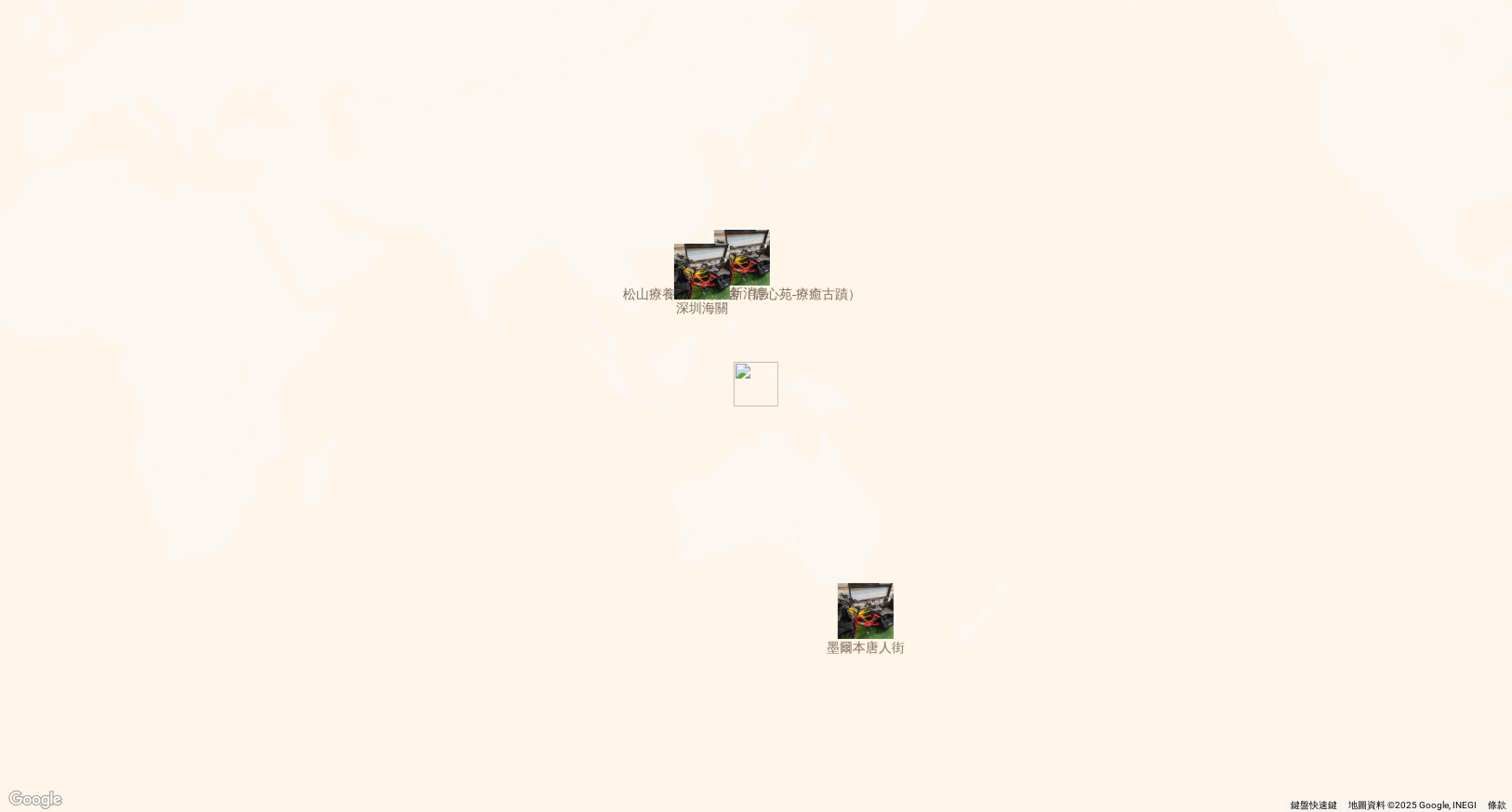 click at bounding box center [756, 2577] 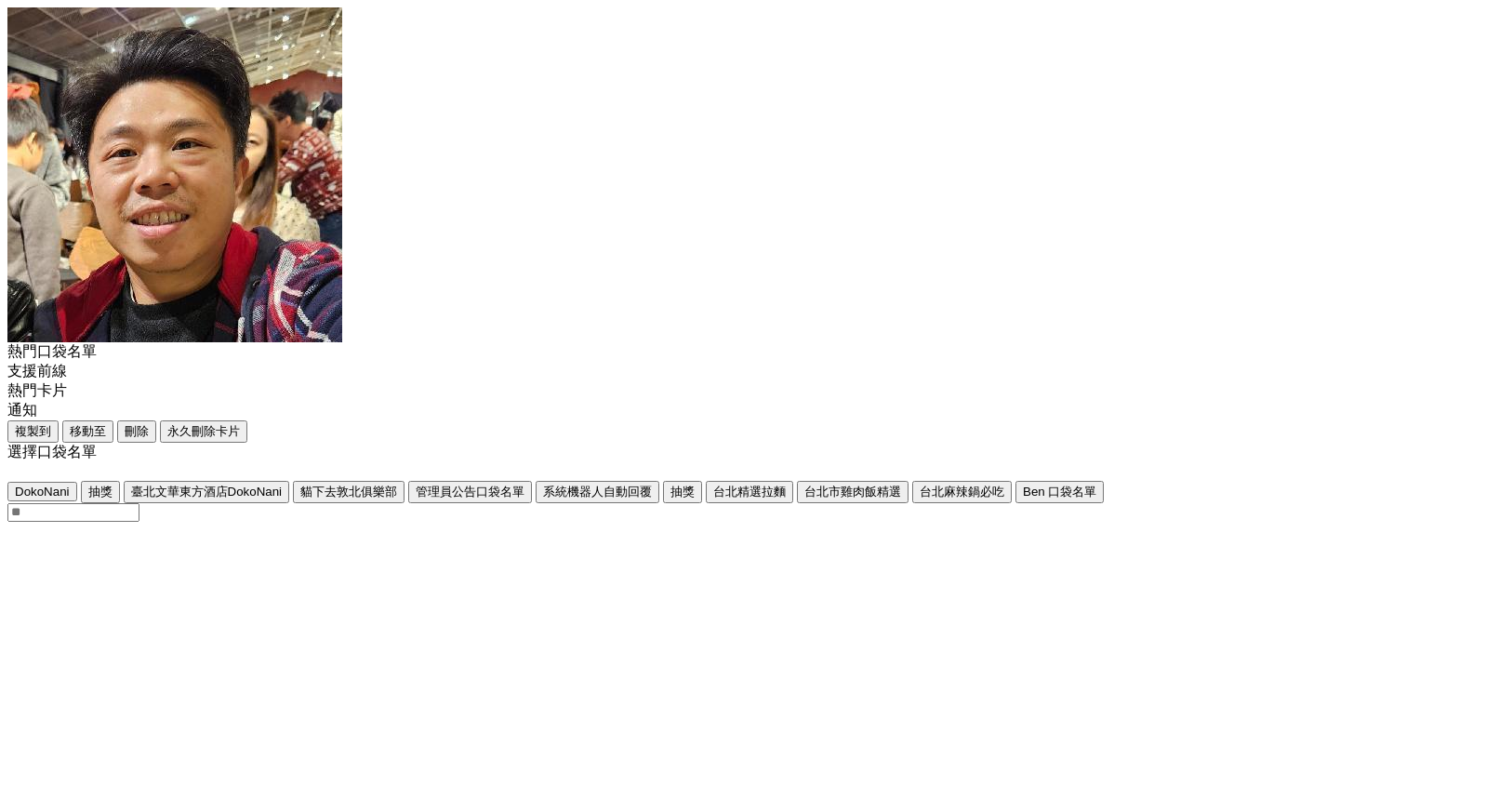 scroll, scrollTop: 0, scrollLeft: 0, axis: both 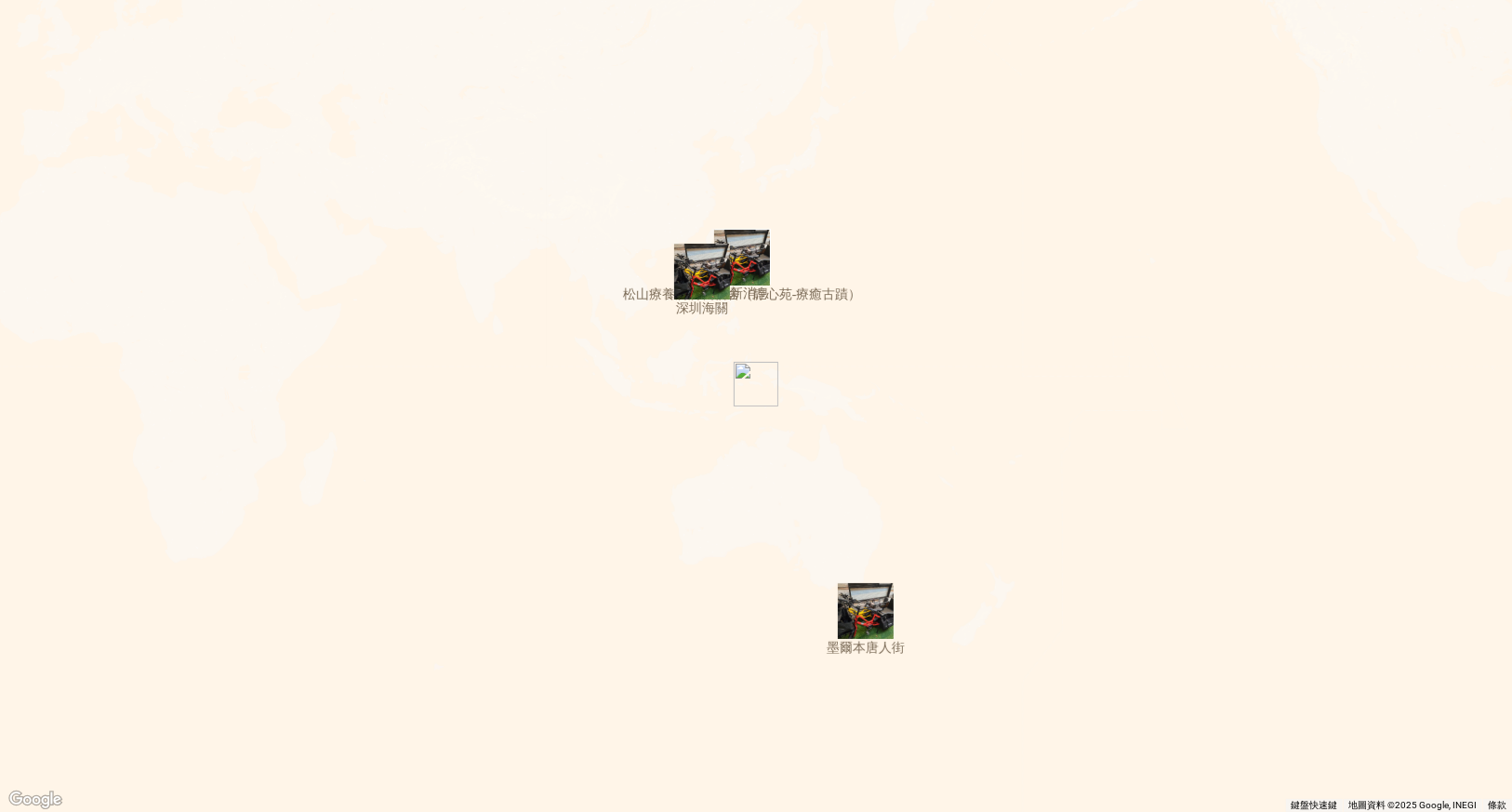 click at bounding box center [756, 1573] 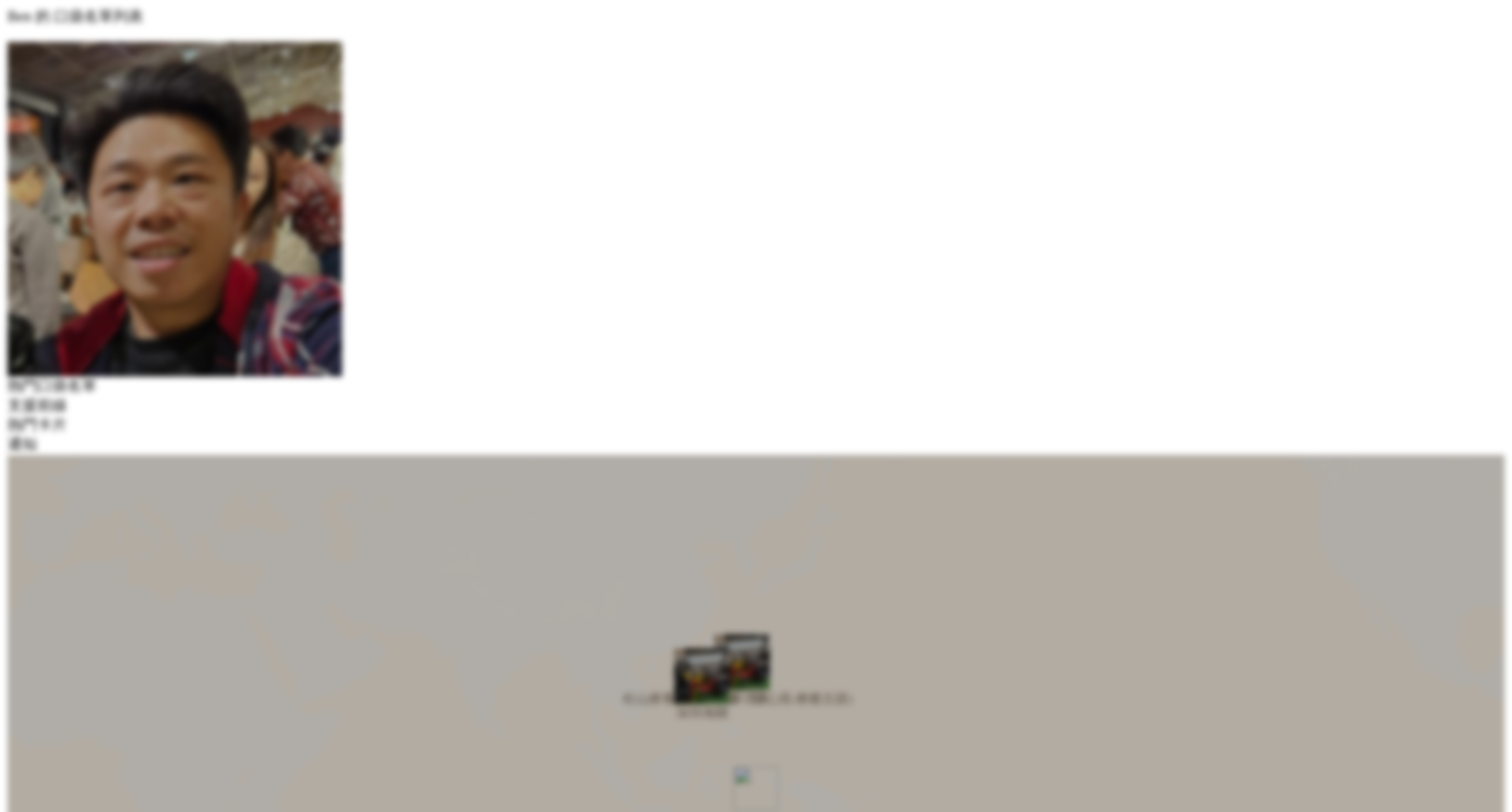 click on "繁體中文" at bounding box center (40, 2005) 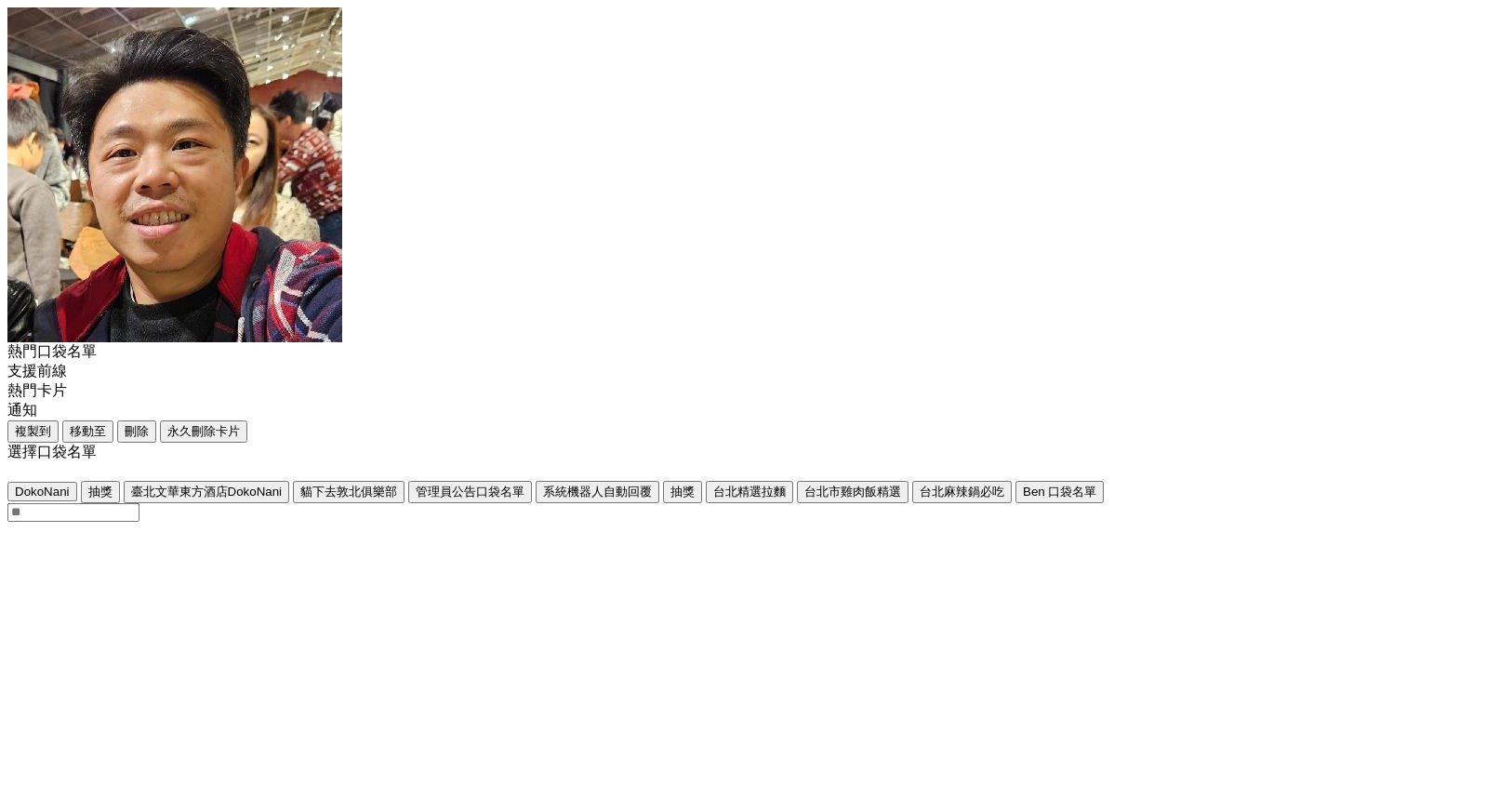 scroll, scrollTop: 0, scrollLeft: 0, axis: both 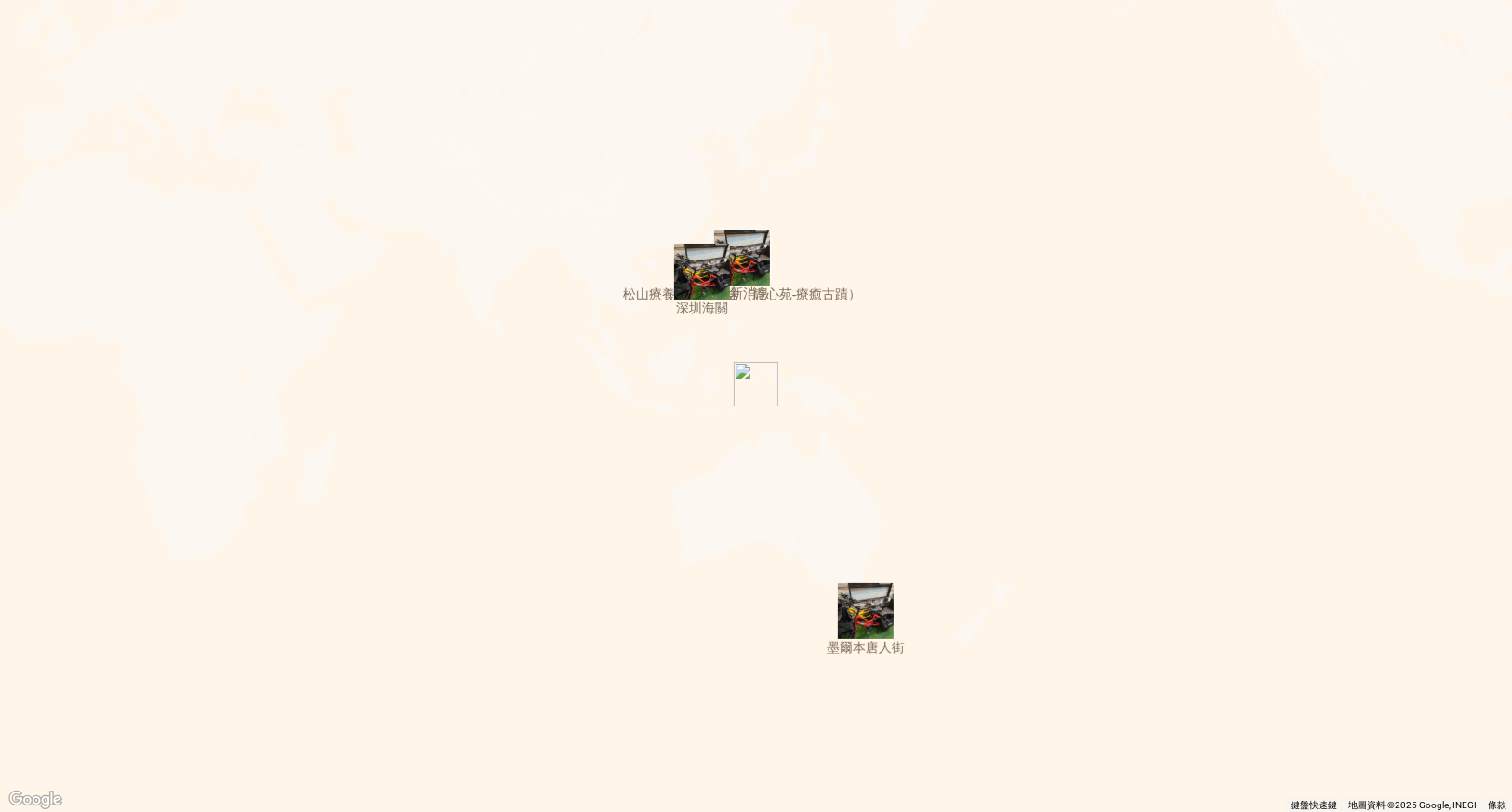 click at bounding box center [756, 1573] 